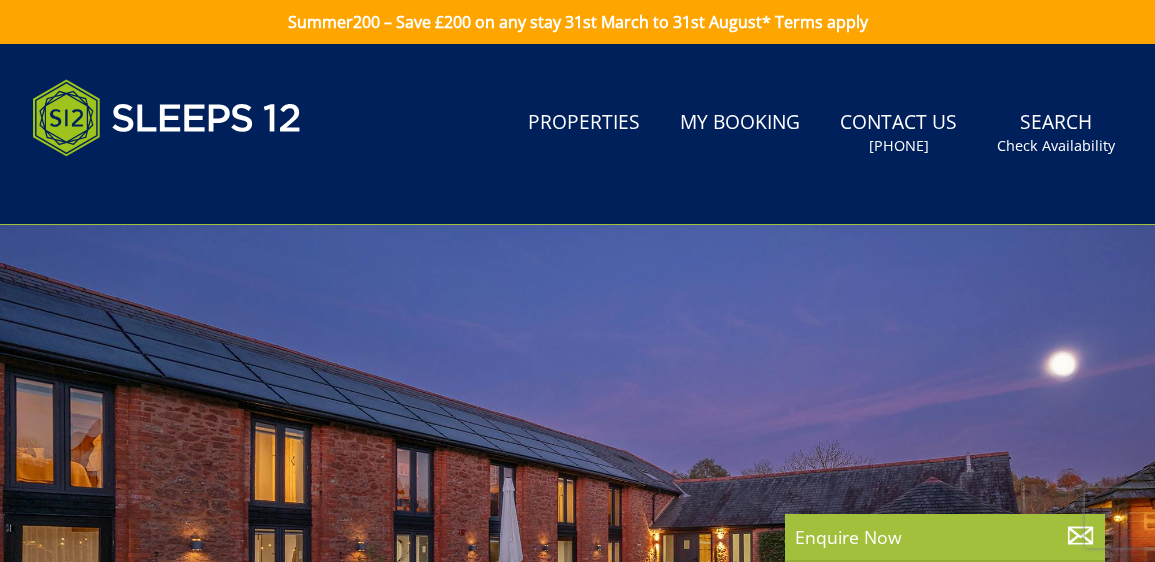 scroll, scrollTop: 0, scrollLeft: 0, axis: both 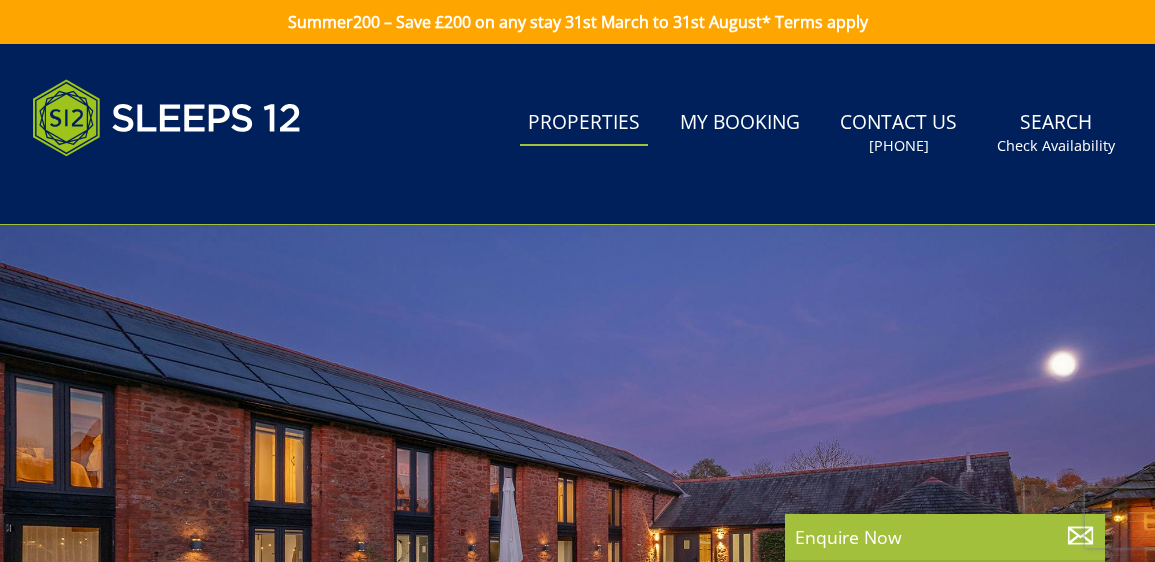 click on "Properties" at bounding box center (584, 123) 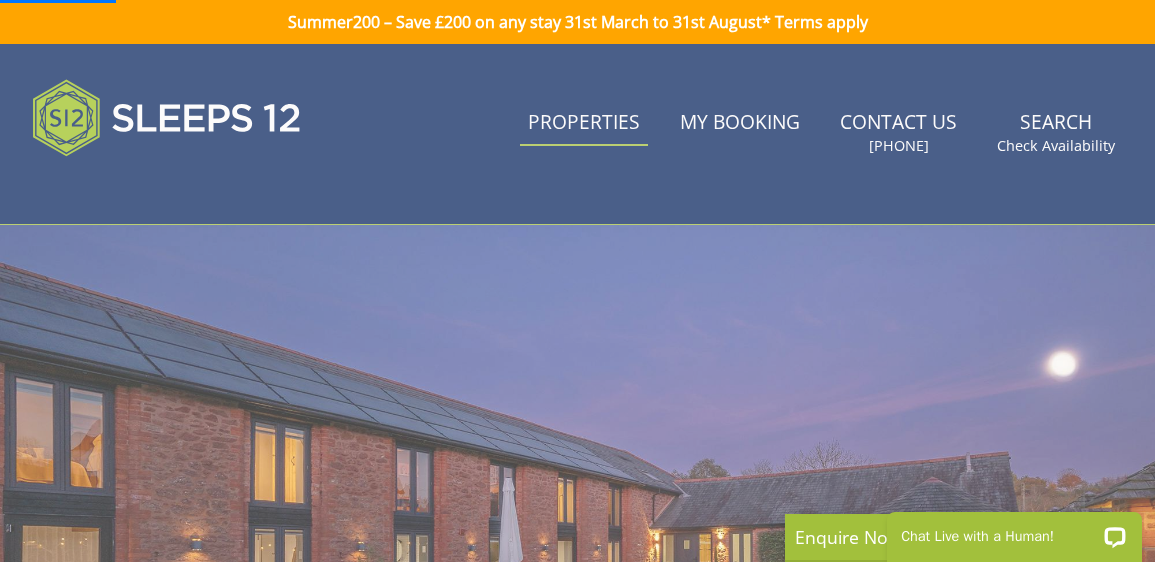 scroll, scrollTop: 0, scrollLeft: 0, axis: both 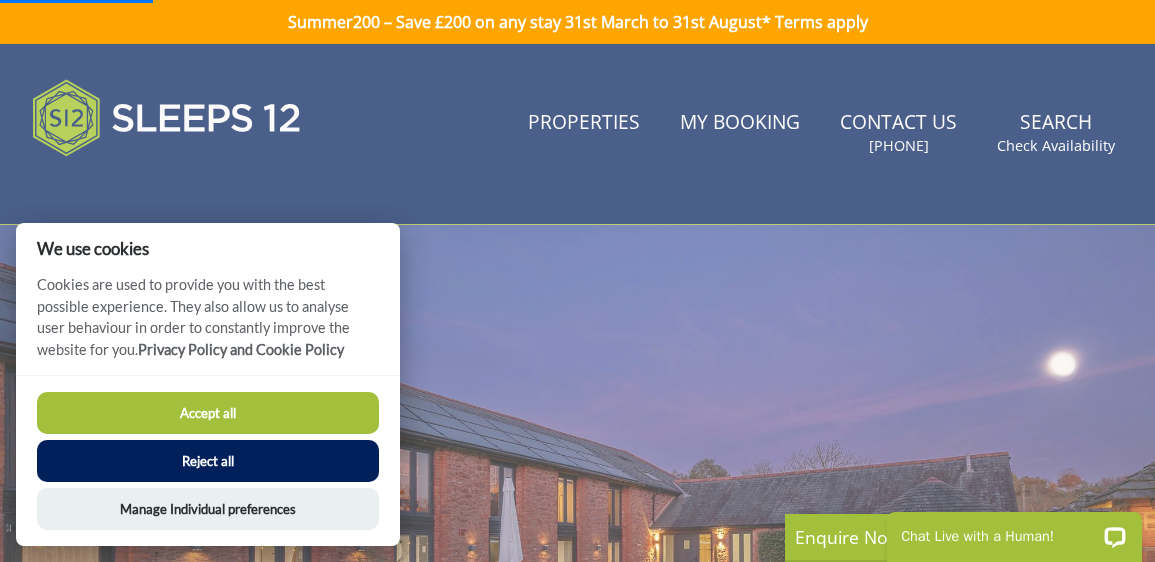 click on "Accept all" at bounding box center (208, 413) 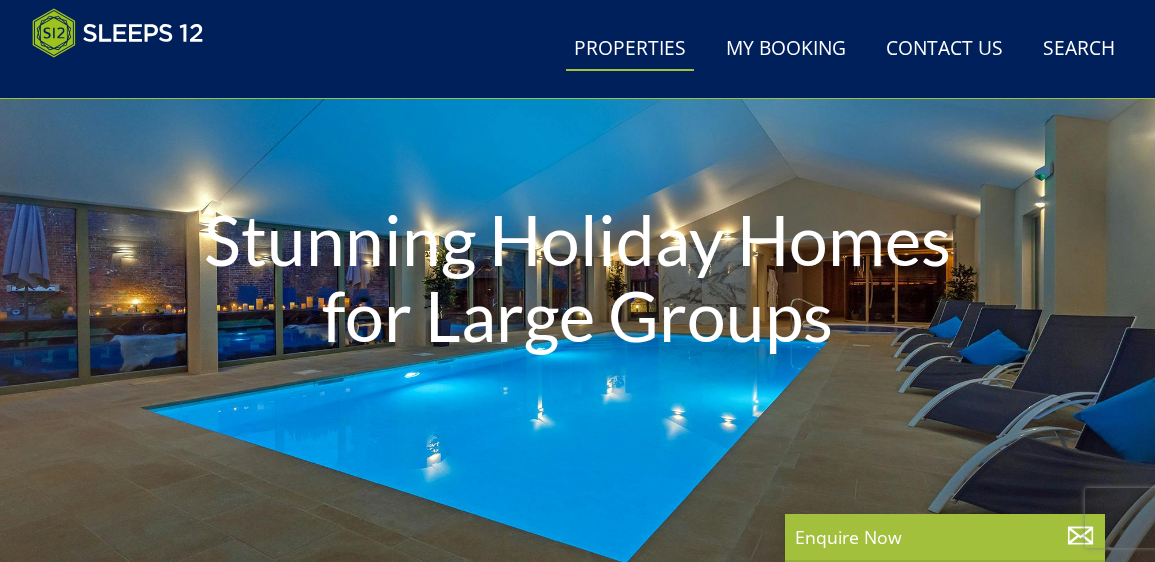 scroll, scrollTop: 274, scrollLeft: 0, axis: vertical 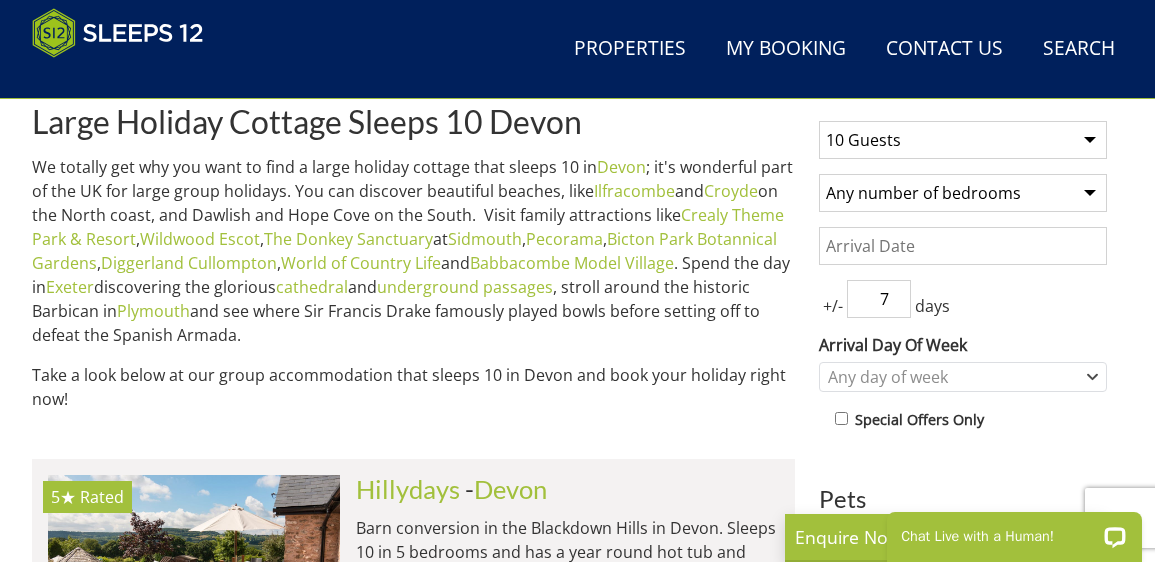 click on "1 Guest
2 Guests
3 Guests
4 Guests
5 Guests
6 Guests
7 Guests
8 Guests
9 Guests
10 Guests
11 Guests
12 Guests
13 Guests
14 Guests
15 Guests
16 Guests
17 Guests
18 Guests
19 Guests
20 Guests
21 Guests
22 Guests
23 Guests
24 Guests
25 Guests
26 Guests
27 Guests
28 Guests
29 Guests
30 Guests
31 Guests
32 Guests" at bounding box center [963, 140] 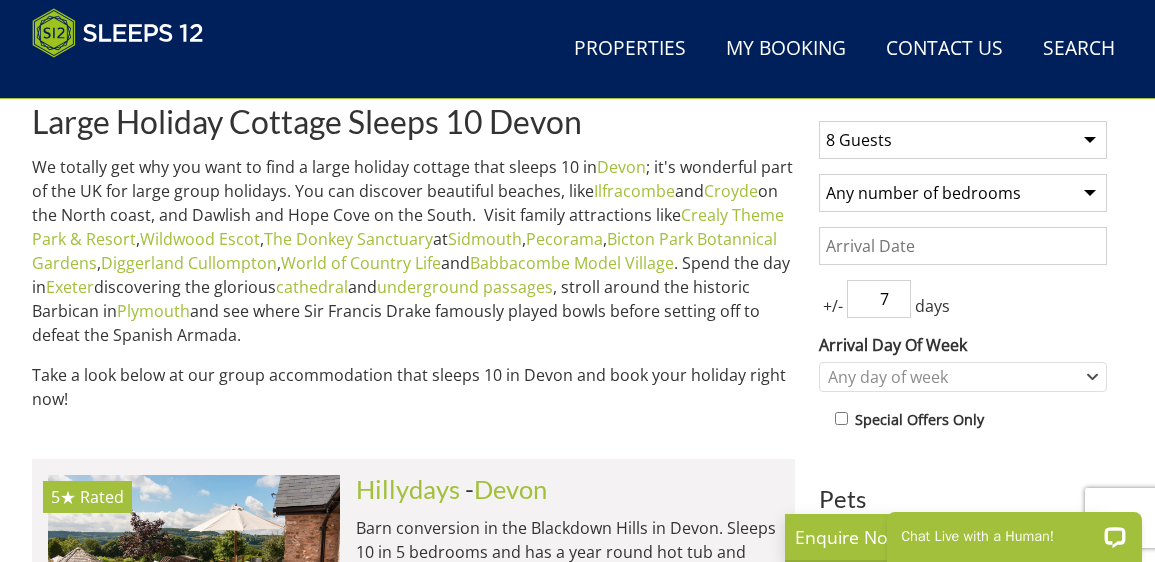click on "Any number of bedrooms
4 Bedrooms
5 Bedrooms
6 Bedrooms
7 Bedrooms
8 Bedrooms
9 Bedrooms
10 Bedrooms
11 Bedrooms
12 Bedrooms
13 Bedrooms
14 Bedrooms
15 Bedrooms
16 Bedrooms" at bounding box center (963, 193) 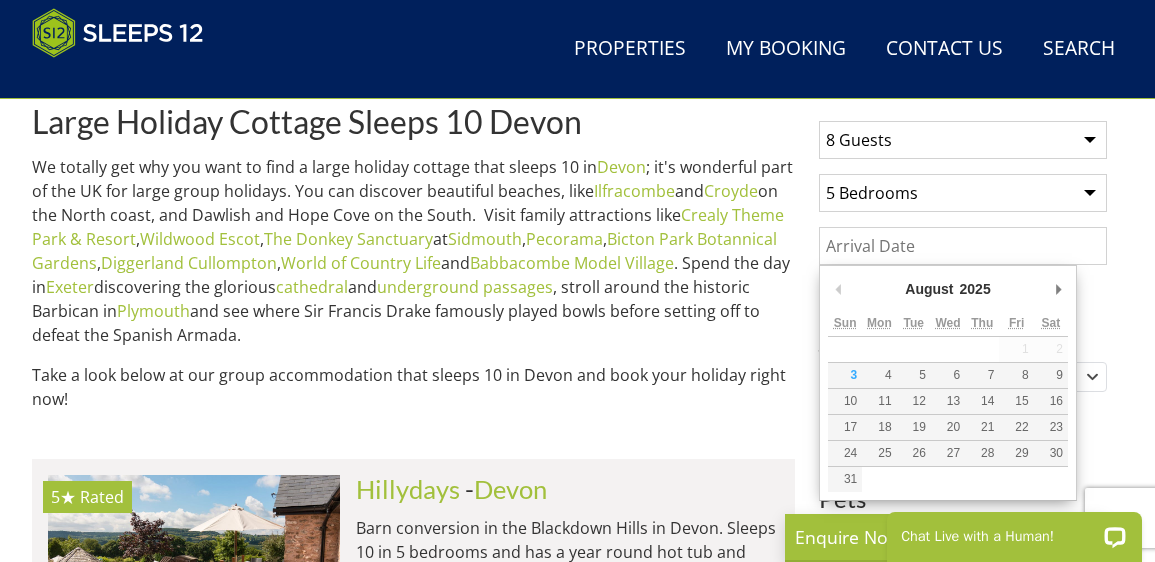 click on "Date" at bounding box center (963, 246) 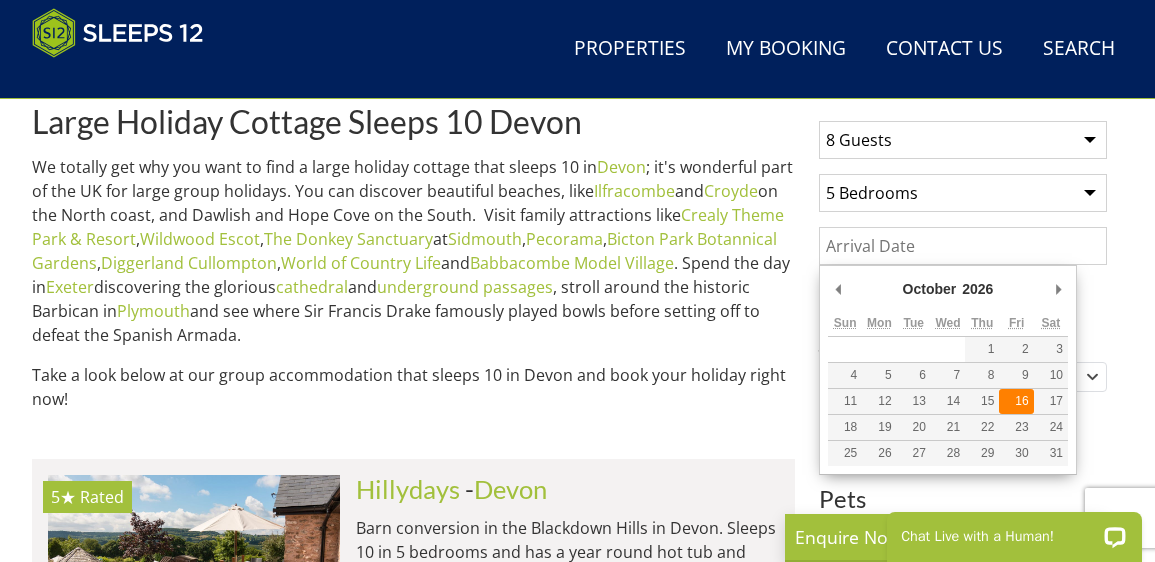 type on "[DATE]" 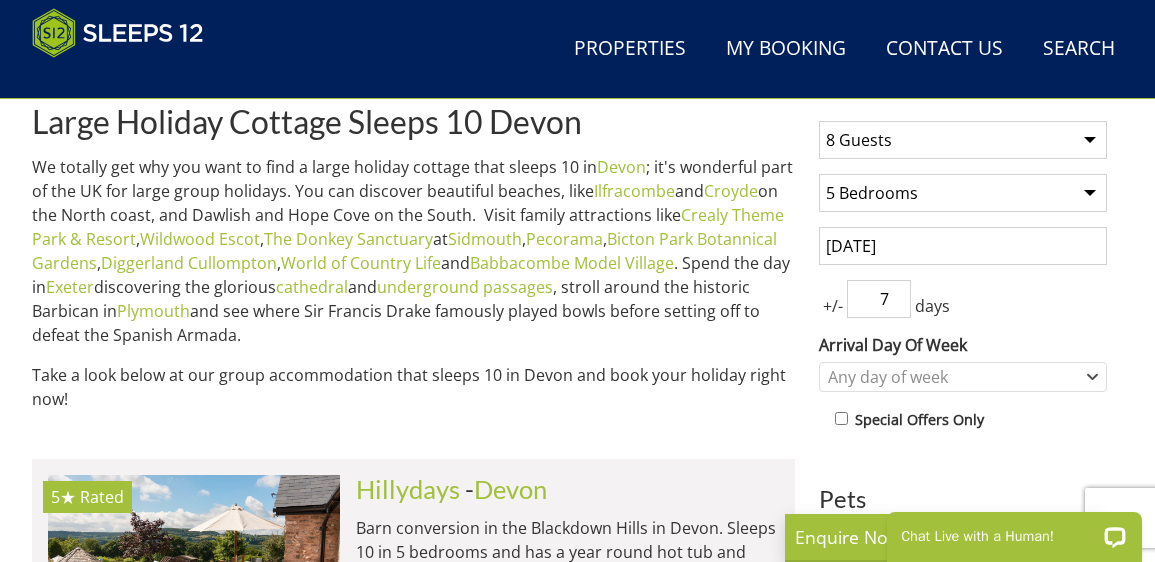 click on "7" at bounding box center (879, 299) 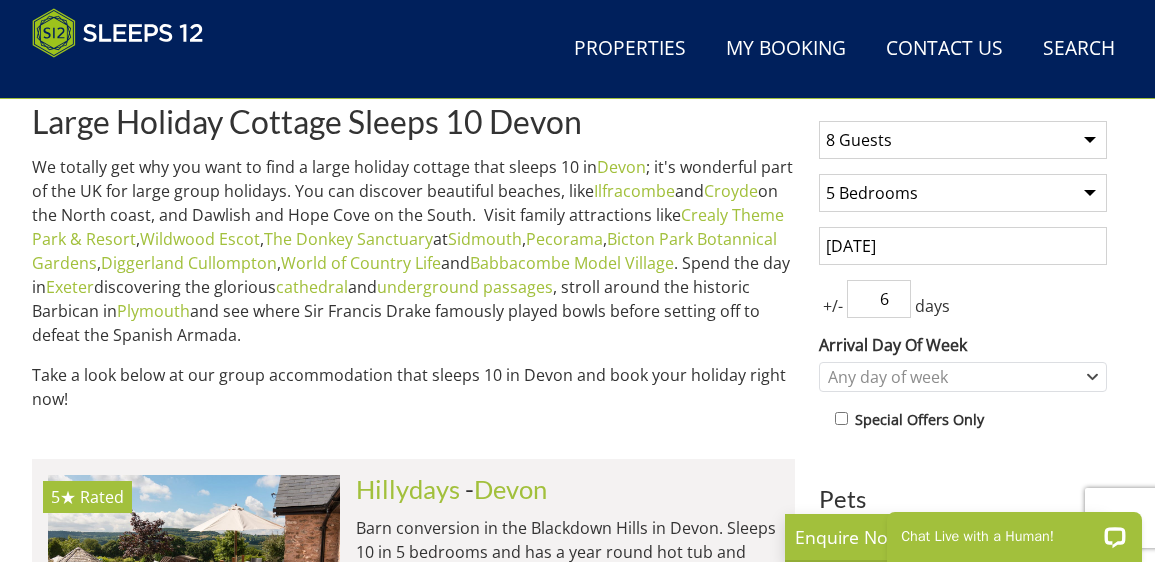click on "6" at bounding box center [879, 299] 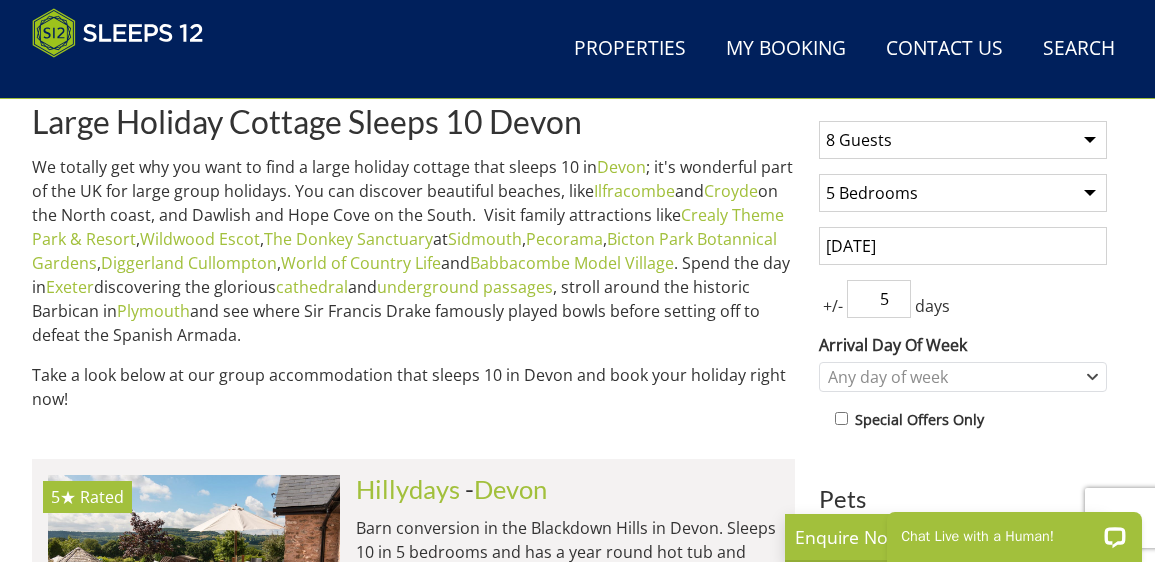 click on "5" at bounding box center [879, 299] 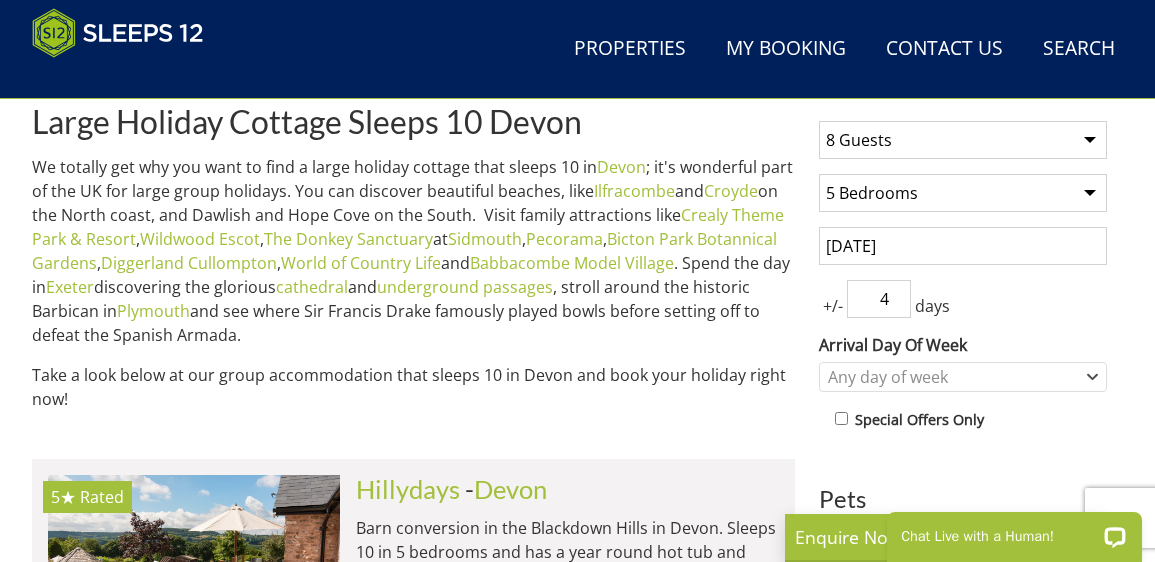 click on "4" at bounding box center (879, 299) 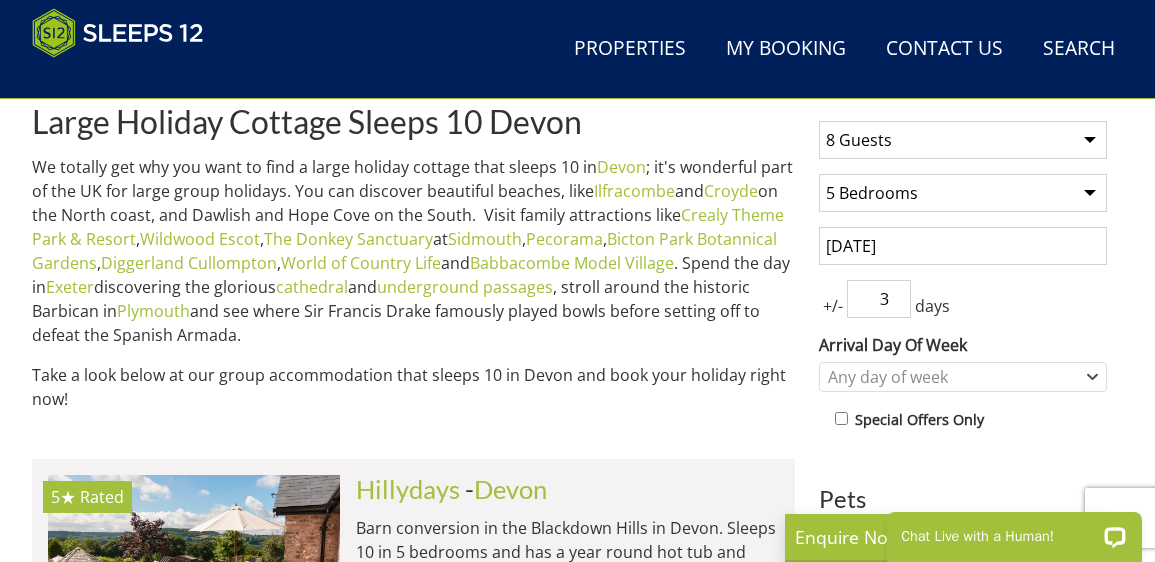 click on "3" at bounding box center [879, 299] 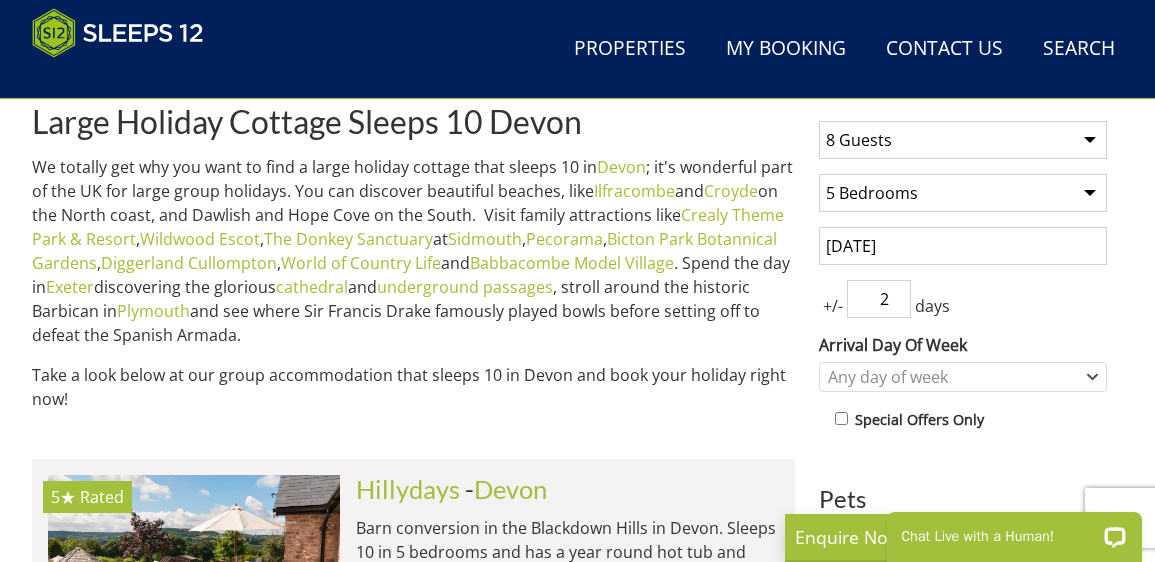 type on "2" 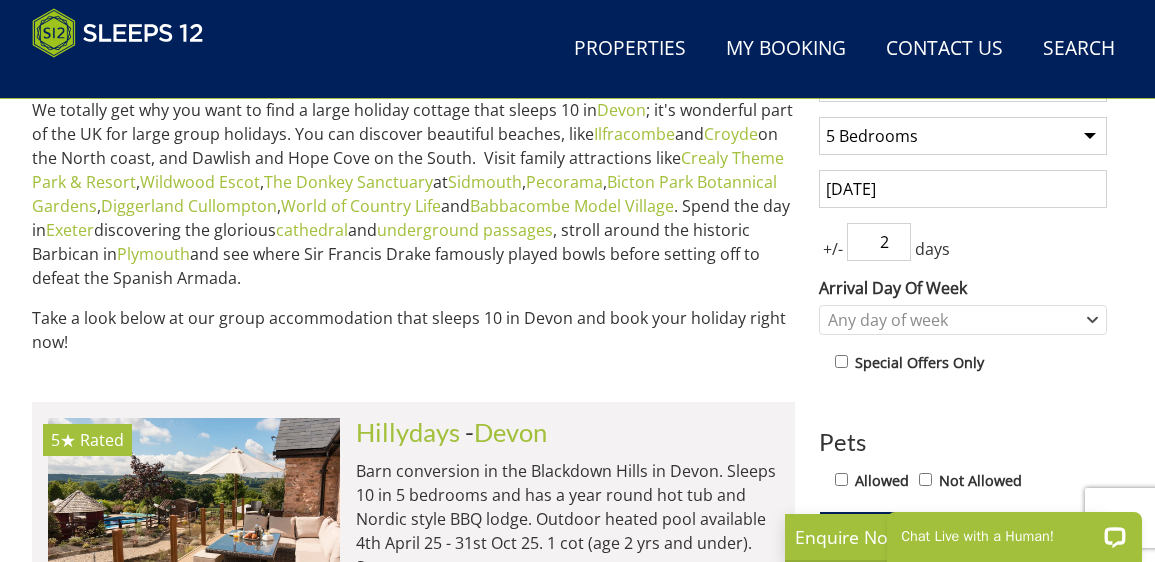 scroll, scrollTop: 801, scrollLeft: 0, axis: vertical 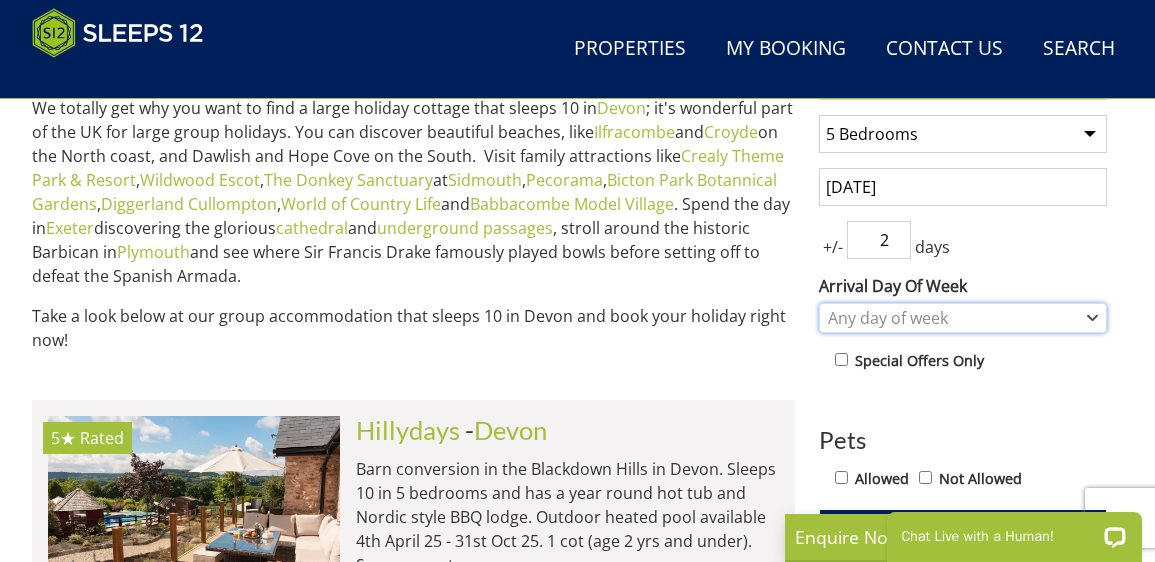 click on "Any day of week" at bounding box center (952, 318) 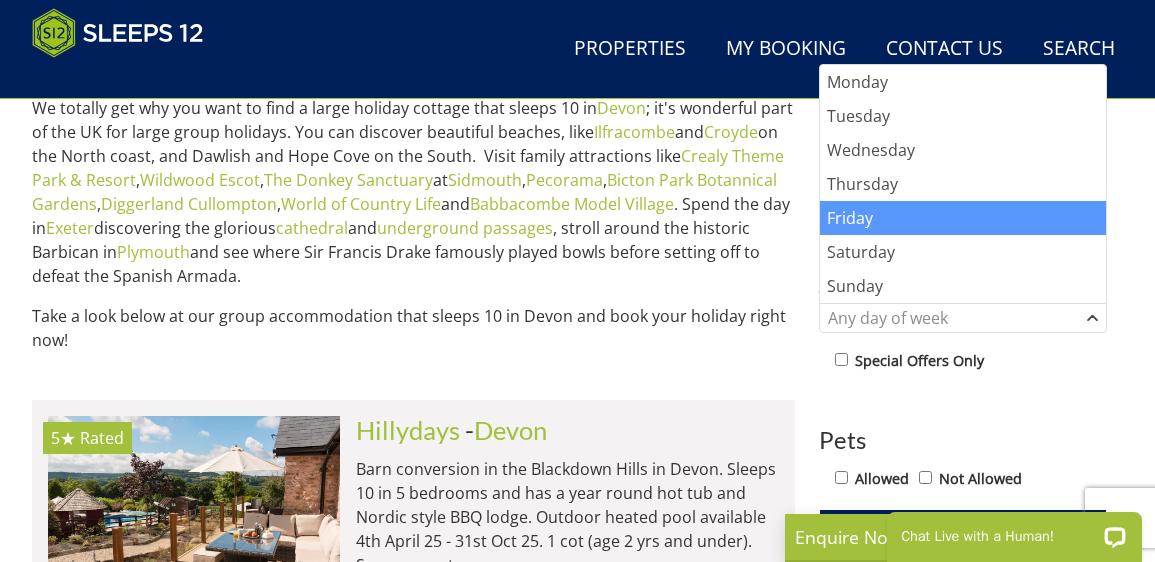 click on "Friday" at bounding box center [963, 218] 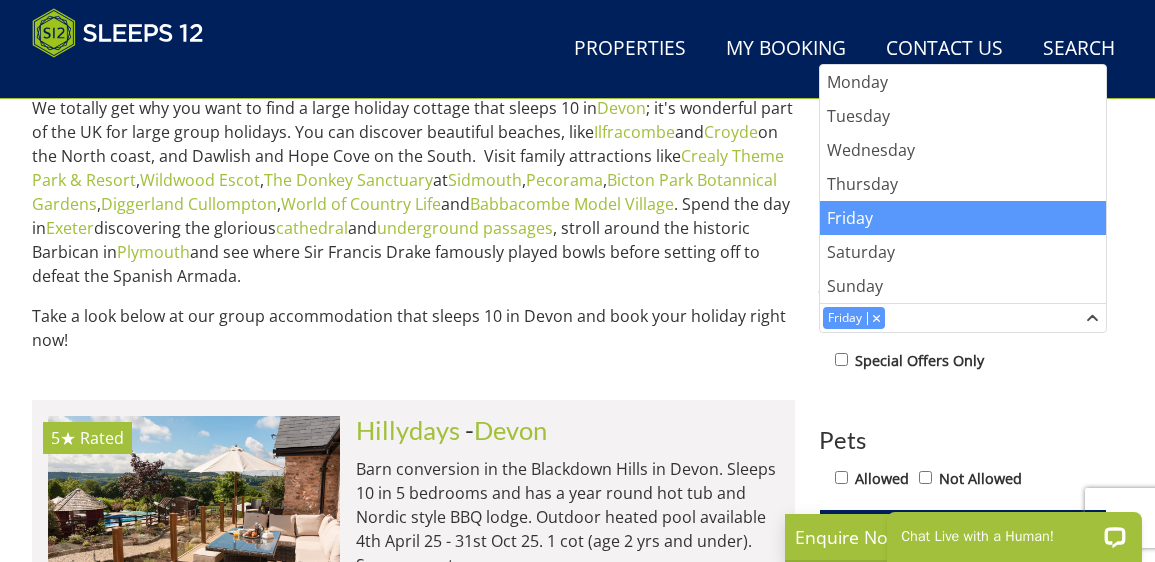 click on "1 Guest
2 Guests
3 Guests
4 Guests
5 Guests
6 Guests
7 Guests
8 Guests
9 Guests
10 Guests
11 Guests
12 Guests
13 Guests
14 Guests
15 Guests
16 Guests
17 Guests
18 Guests
19 Guests
20 Guests
21 Guests
22 Guests
23 Guests
24 Guests
25 Guests
26 Guests
27 Guests
28 Guests
29 Guests
30 Guests
31 Guests
32 Guests
Any number of bedrooms
4 Bedrooms
5 Bedrooms
6 Bedrooms
7 Bedrooms
8 Bedrooms
9 Bedrooms
10 Bedrooms
11 Bedrooms
12 Bedrooms
13 Bedrooms
14 Bedrooms
15 Bedrooms
16 Bedrooms
[DATE]
+/-
2
days
Arrival Day Of Week
Monday Tuesday Wednesday Thursday" at bounding box center [963, 613] 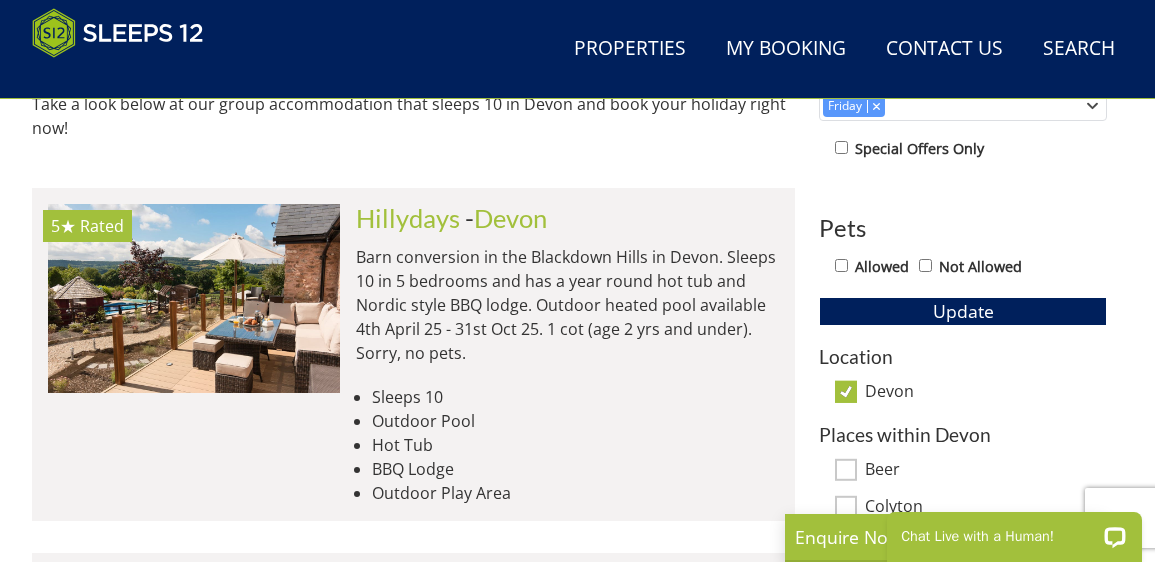 scroll, scrollTop: 1016, scrollLeft: 0, axis: vertical 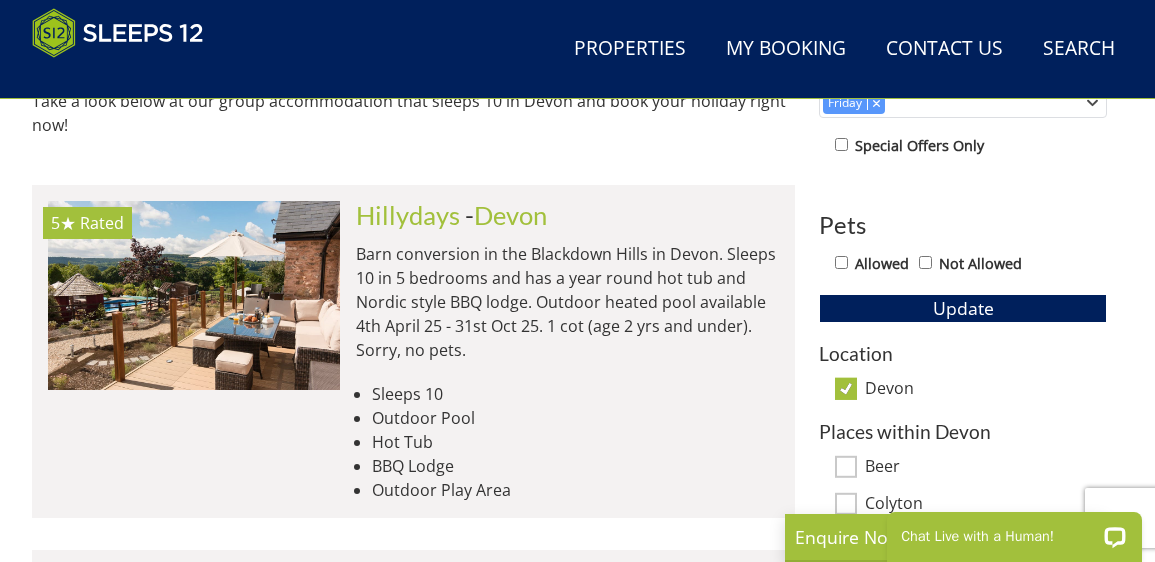 click on "Allowed" at bounding box center (841, 262) 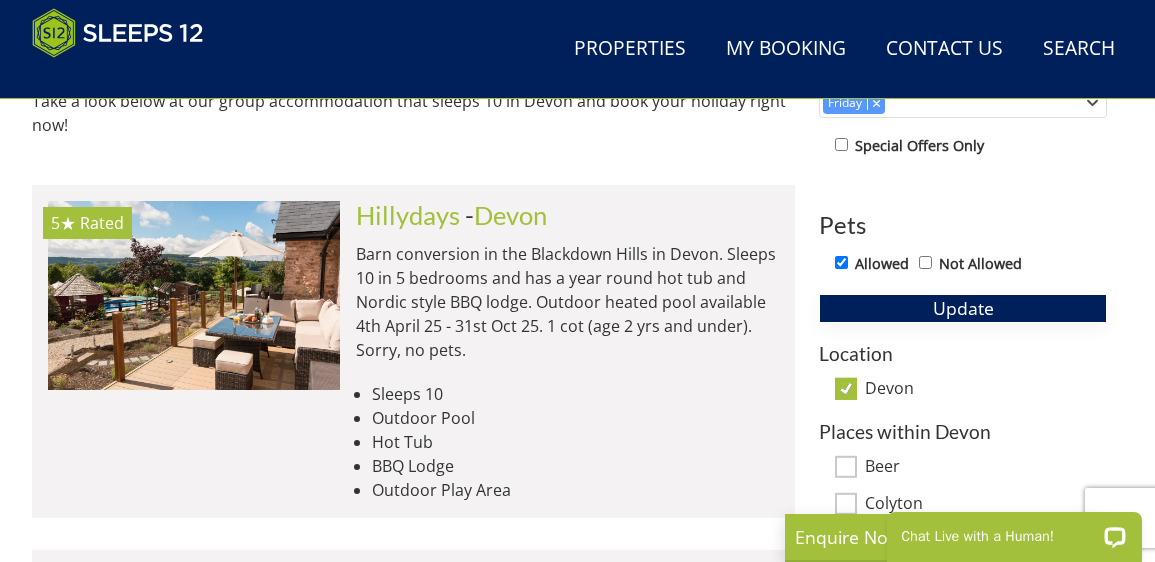 click on "Update" at bounding box center [963, 308] 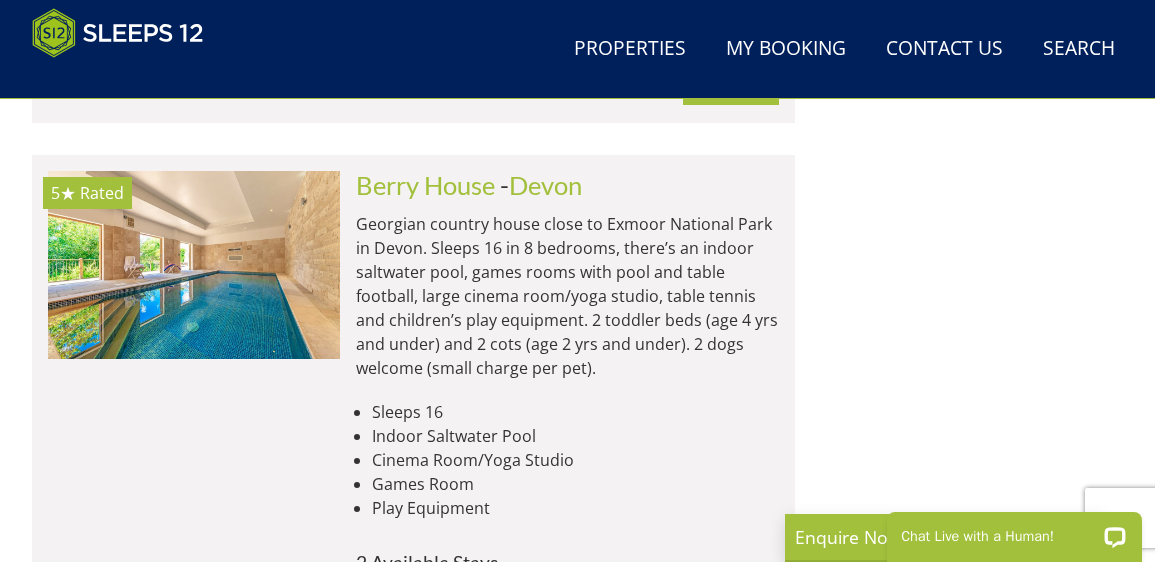 scroll, scrollTop: 2123, scrollLeft: 0, axis: vertical 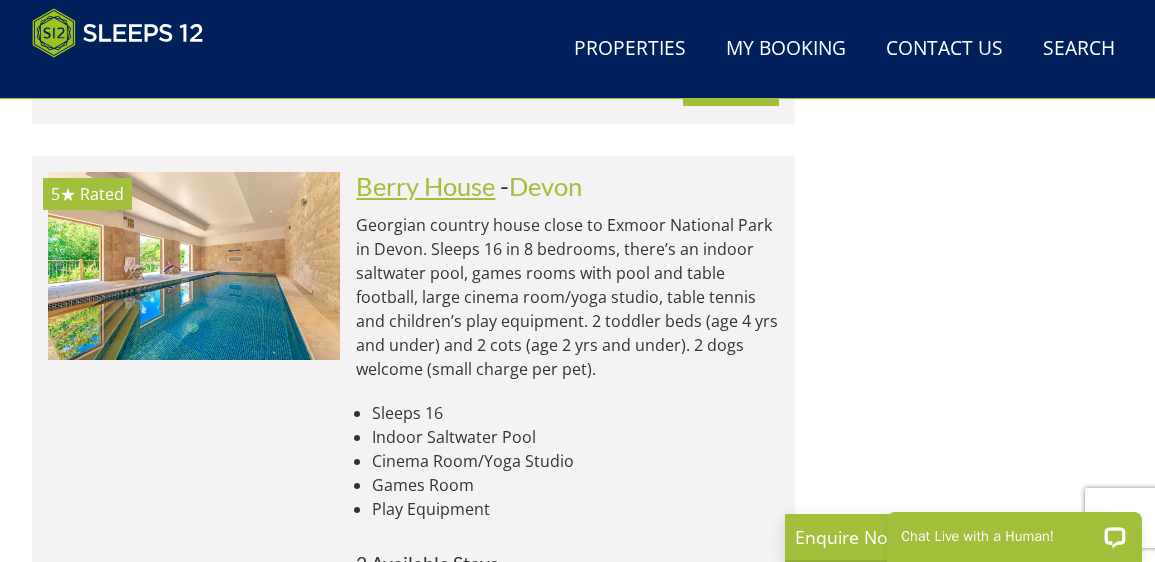 click on "Berry House" at bounding box center [425, 186] 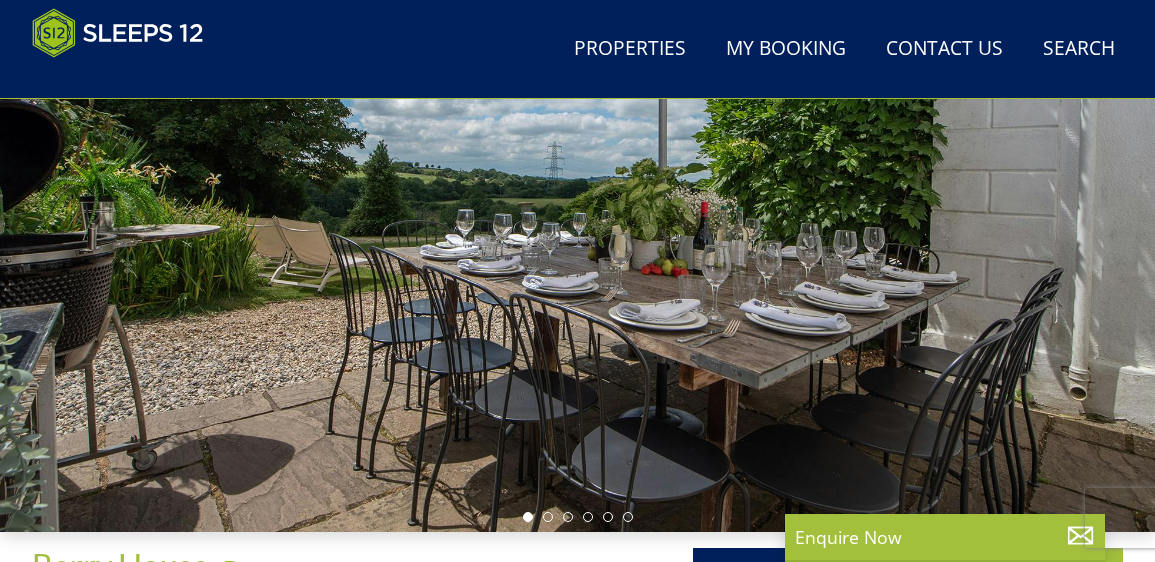 scroll, scrollTop: 265, scrollLeft: 0, axis: vertical 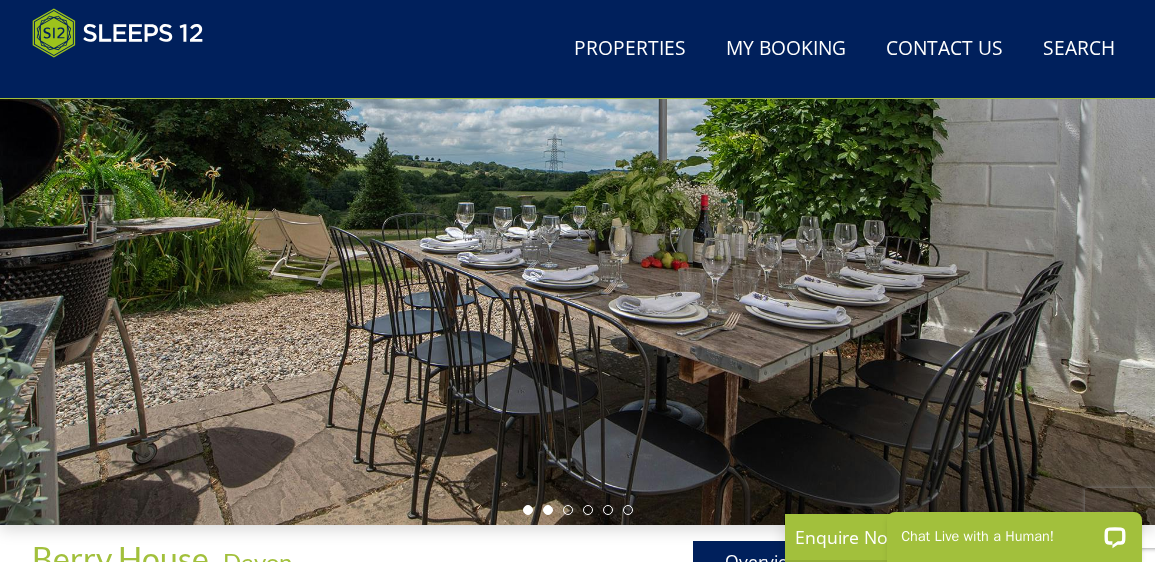 click at bounding box center (548, 510) 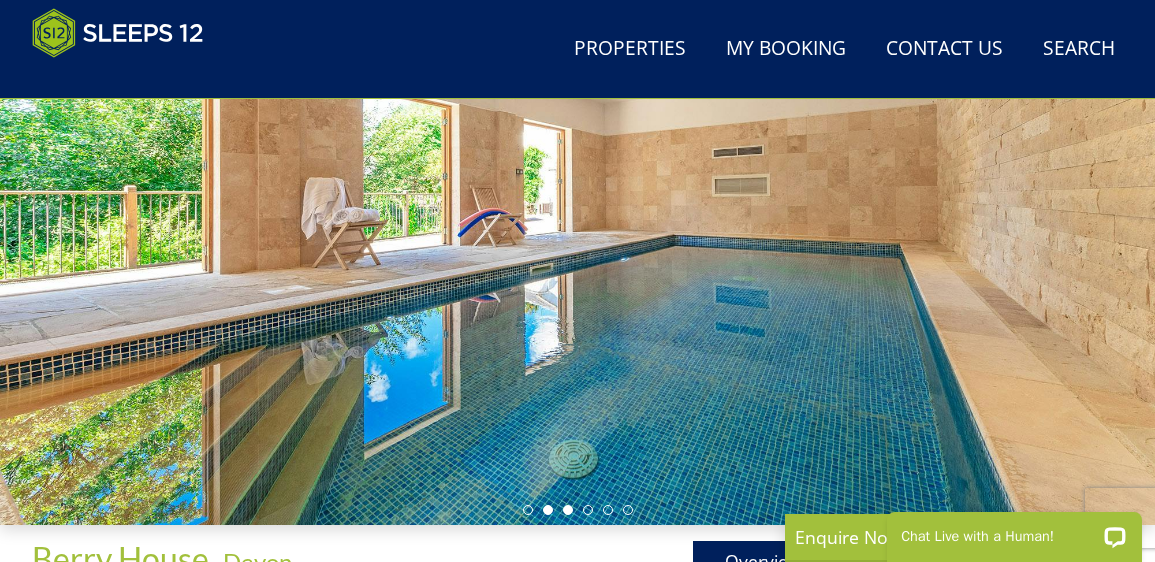 click at bounding box center [568, 510] 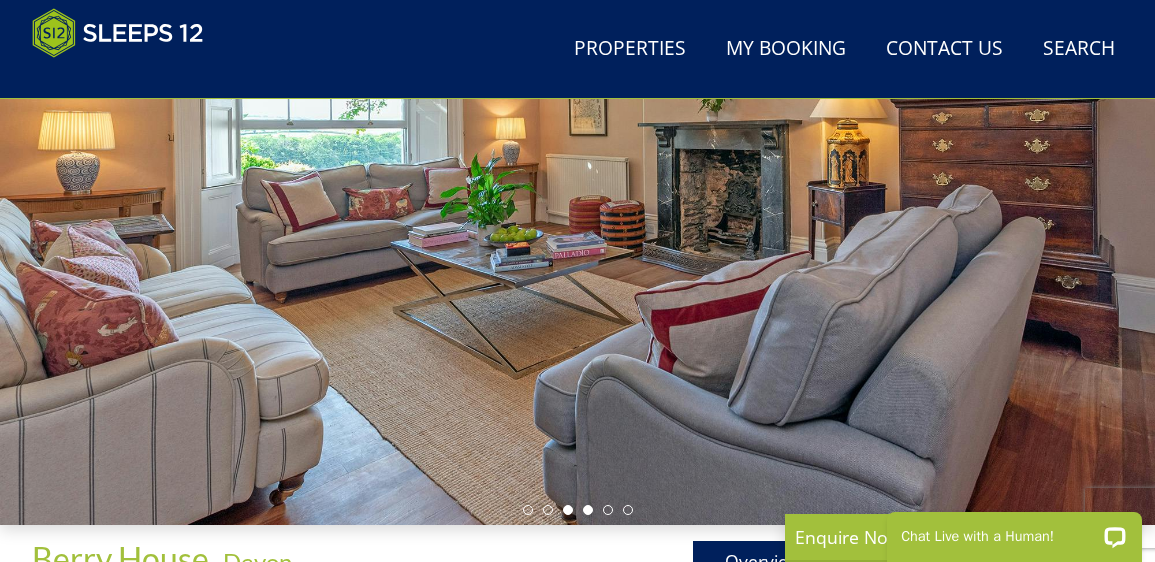 click at bounding box center [588, 510] 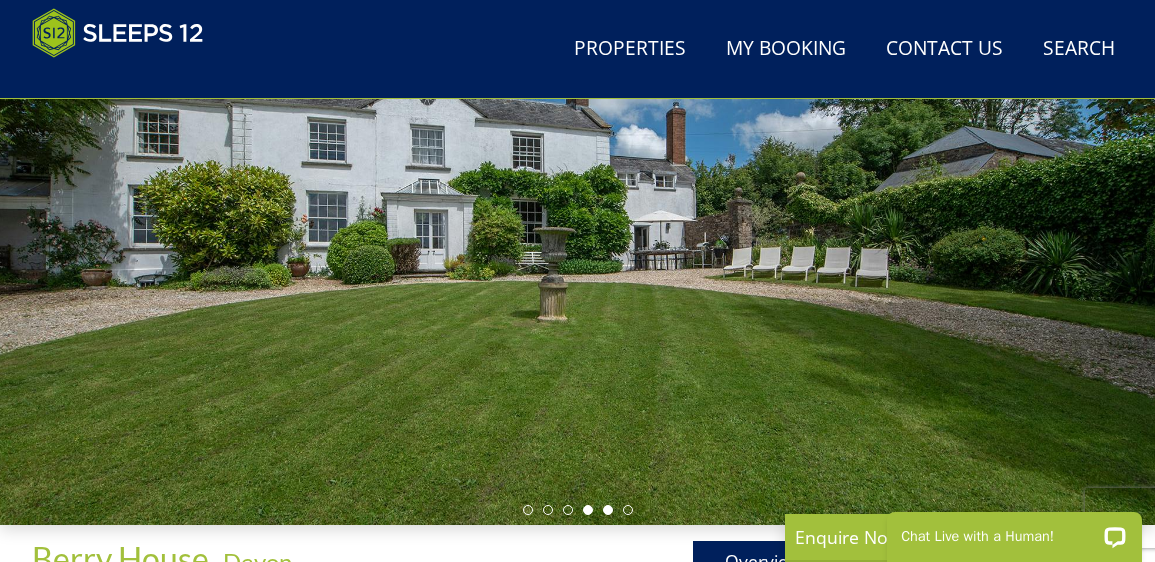 click at bounding box center [608, 510] 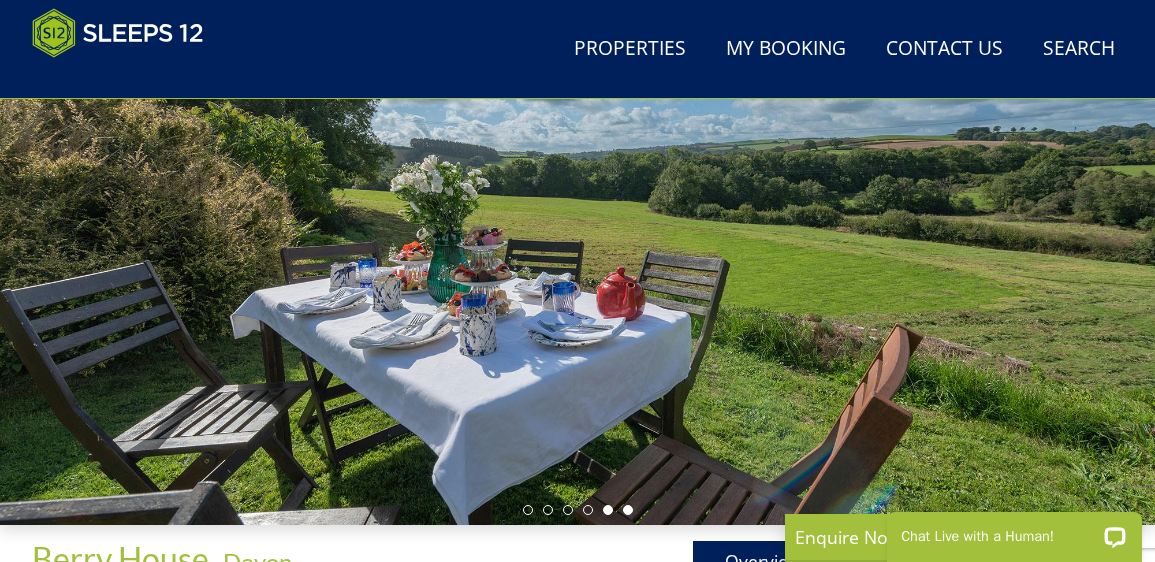 click at bounding box center [628, 510] 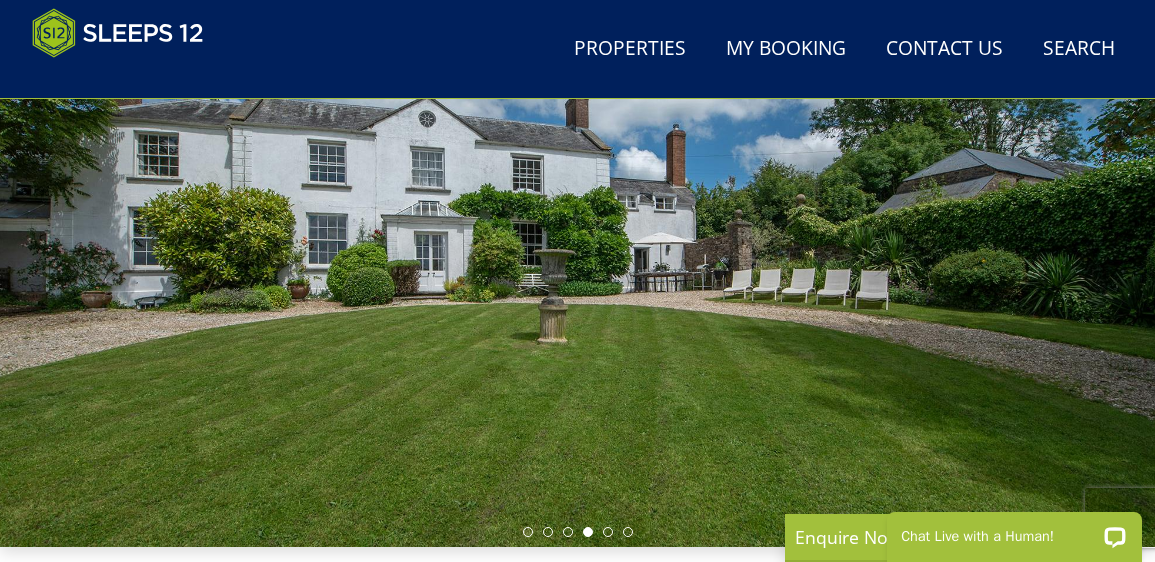 scroll, scrollTop: 0, scrollLeft: 0, axis: both 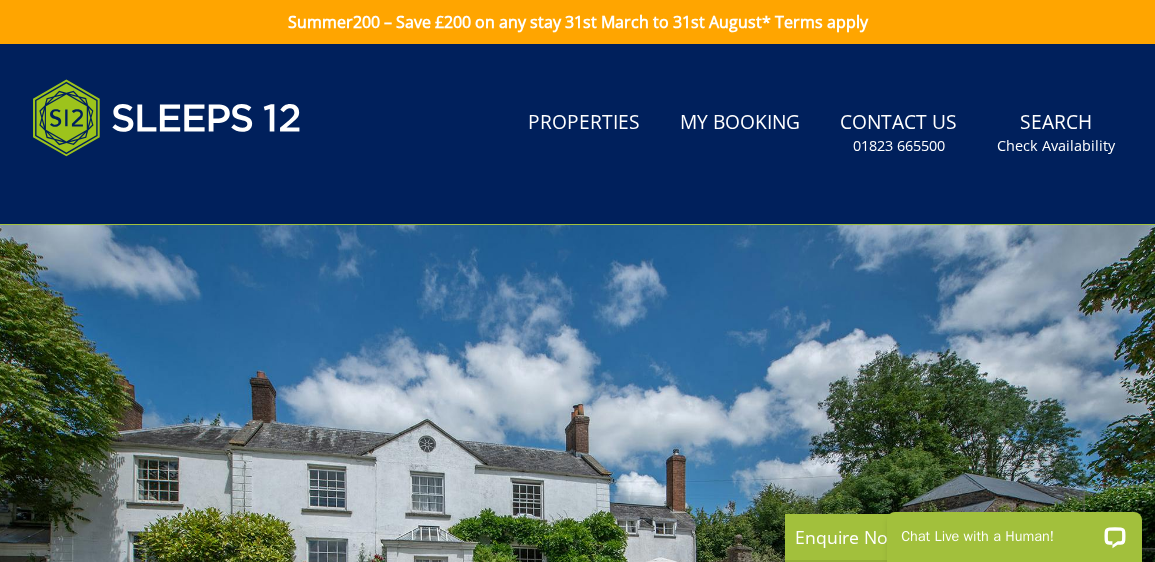 select on "8" 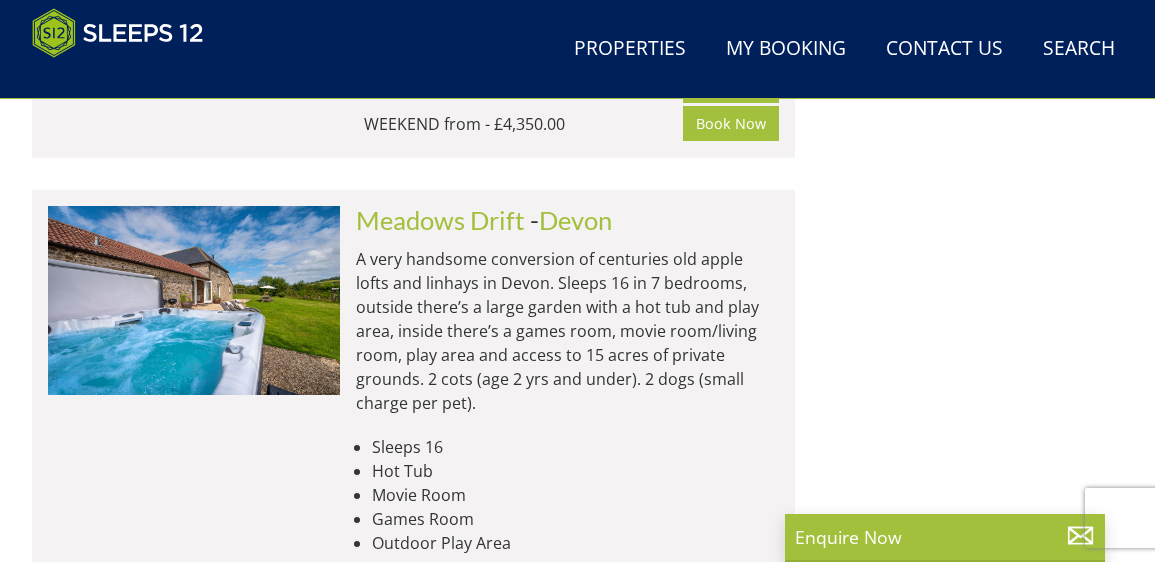 scroll, scrollTop: 2692, scrollLeft: 0, axis: vertical 